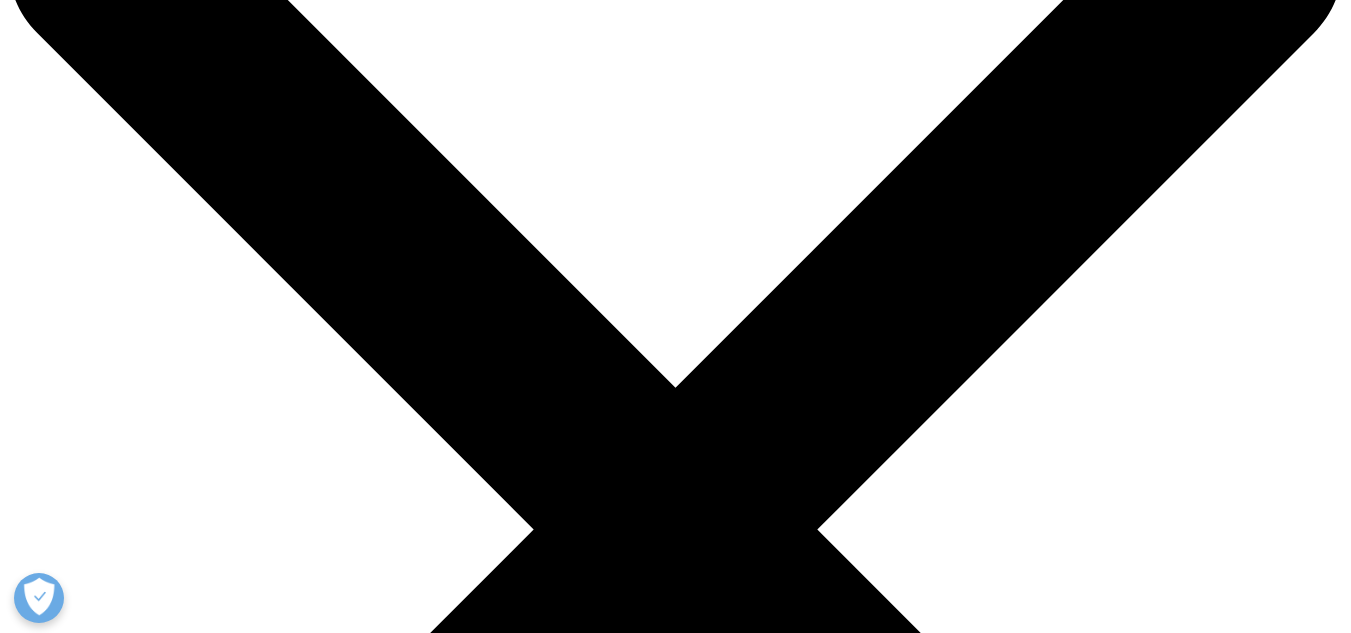 scroll, scrollTop: 0, scrollLeft: 0, axis: both 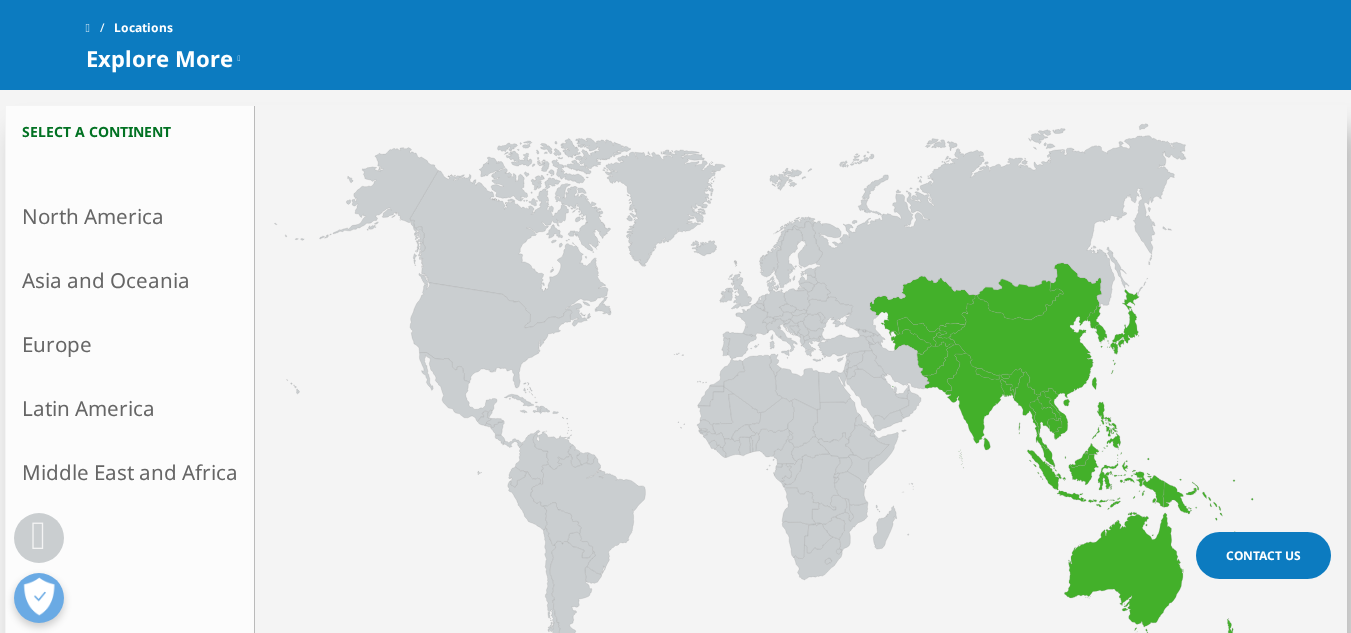 click on "Asia and Oceania" at bounding box center (130, 280) 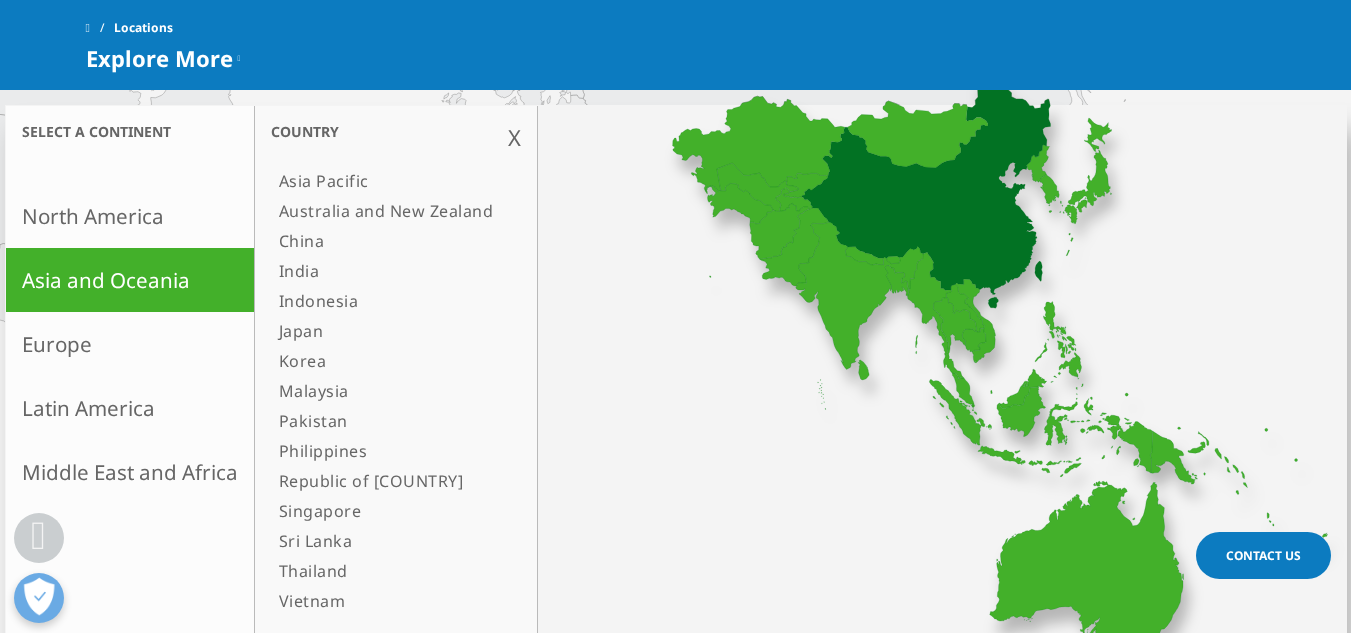 click on "China" at bounding box center (386, 241) 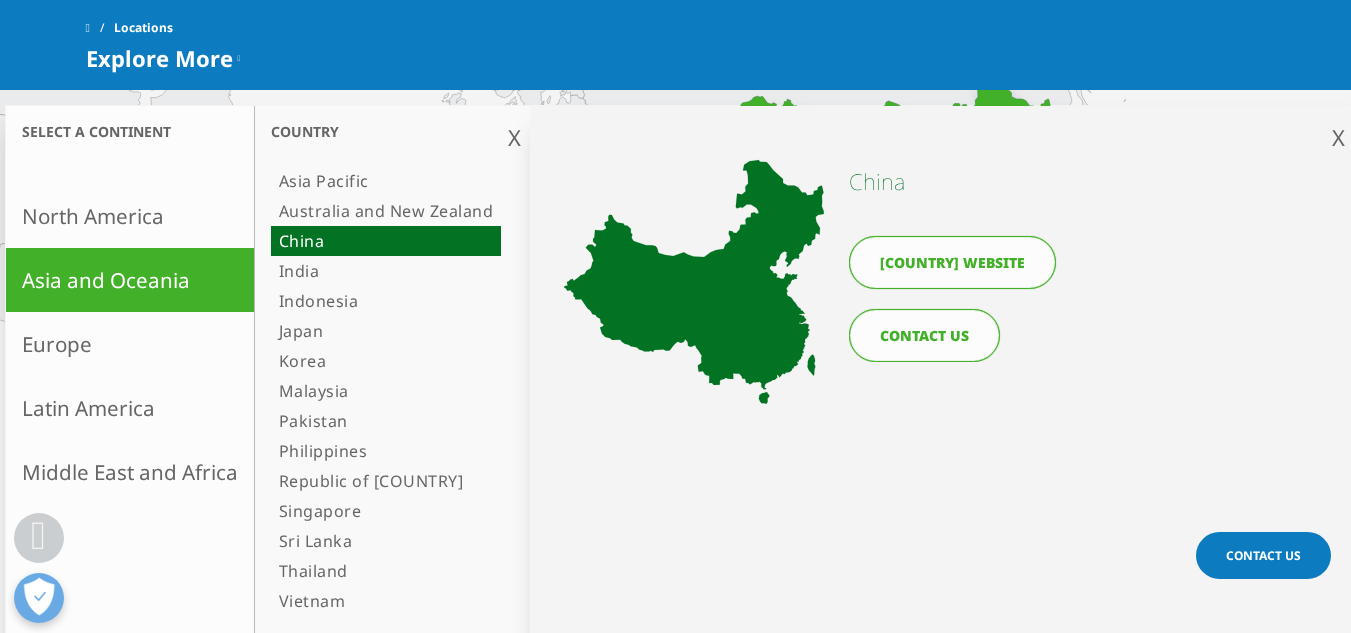 click on "CONTACT US" at bounding box center [924, 335] 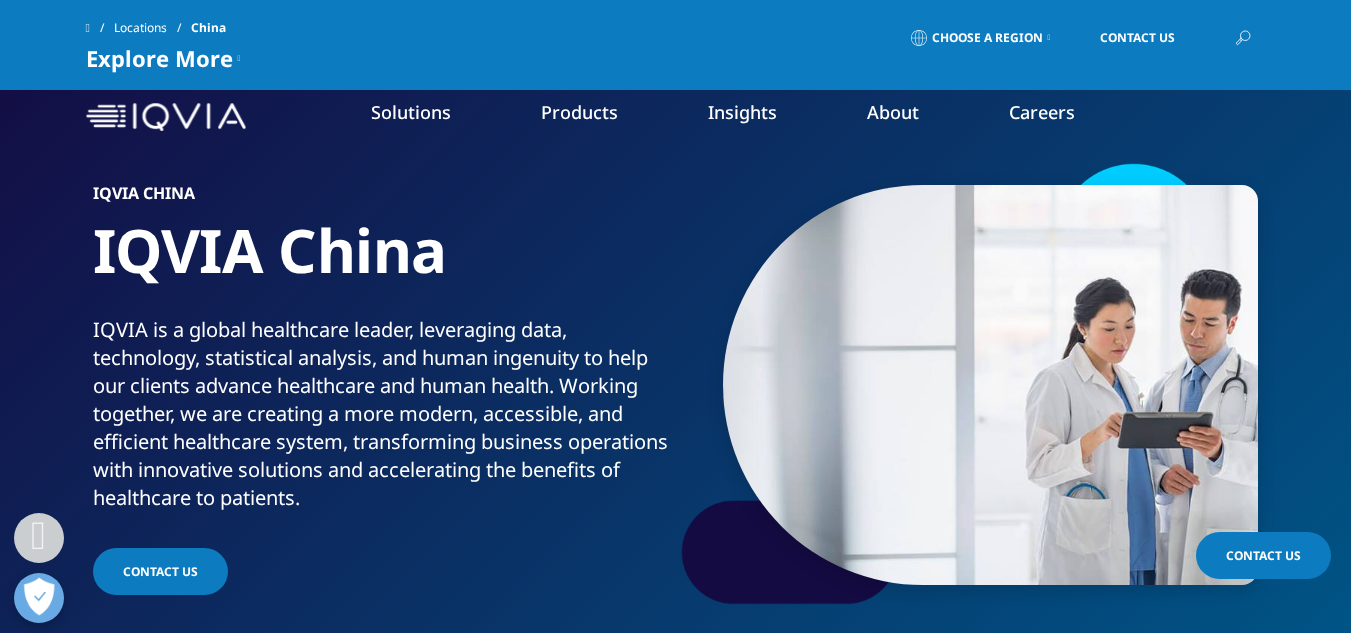 scroll, scrollTop: 1000, scrollLeft: 0, axis: vertical 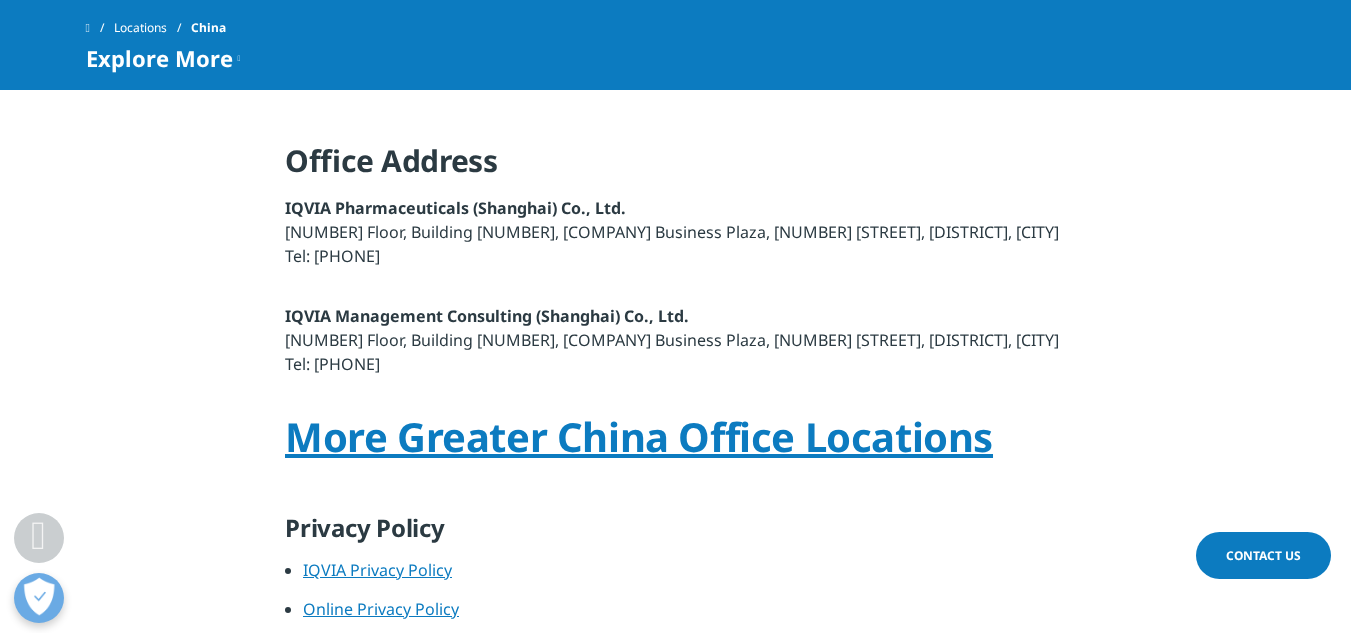 click on "9th Floor, Building 1, Jingyao Business Plaza, 1359 Yaolong Road, Pudong New Area, Shanghai" at bounding box center (672, 232) 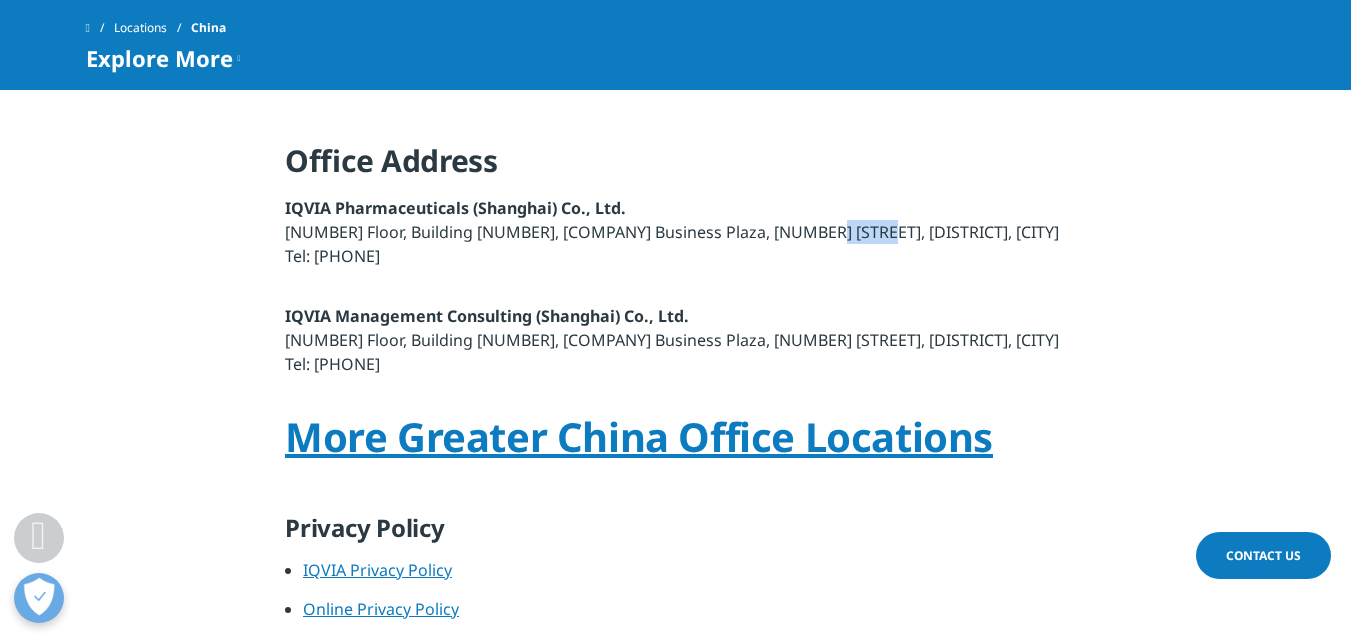 click on "9th Floor, Building 1, Jingyao Business Plaza, 1359 Yaolong Road, Pudong New Area, Shanghai" at bounding box center (672, 232) 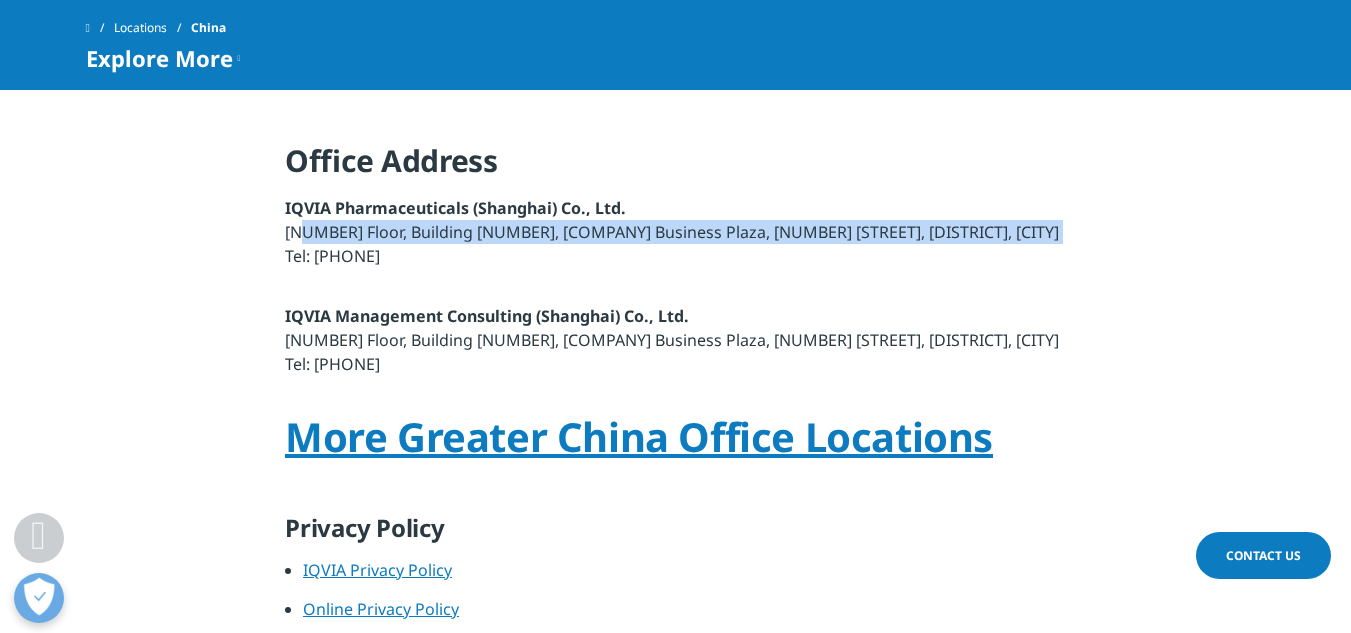 click on "9th Floor, Building 1, Jingyao Business Plaza, 1359 Yaolong Road, Pudong New Area, Shanghai" at bounding box center (672, 232) 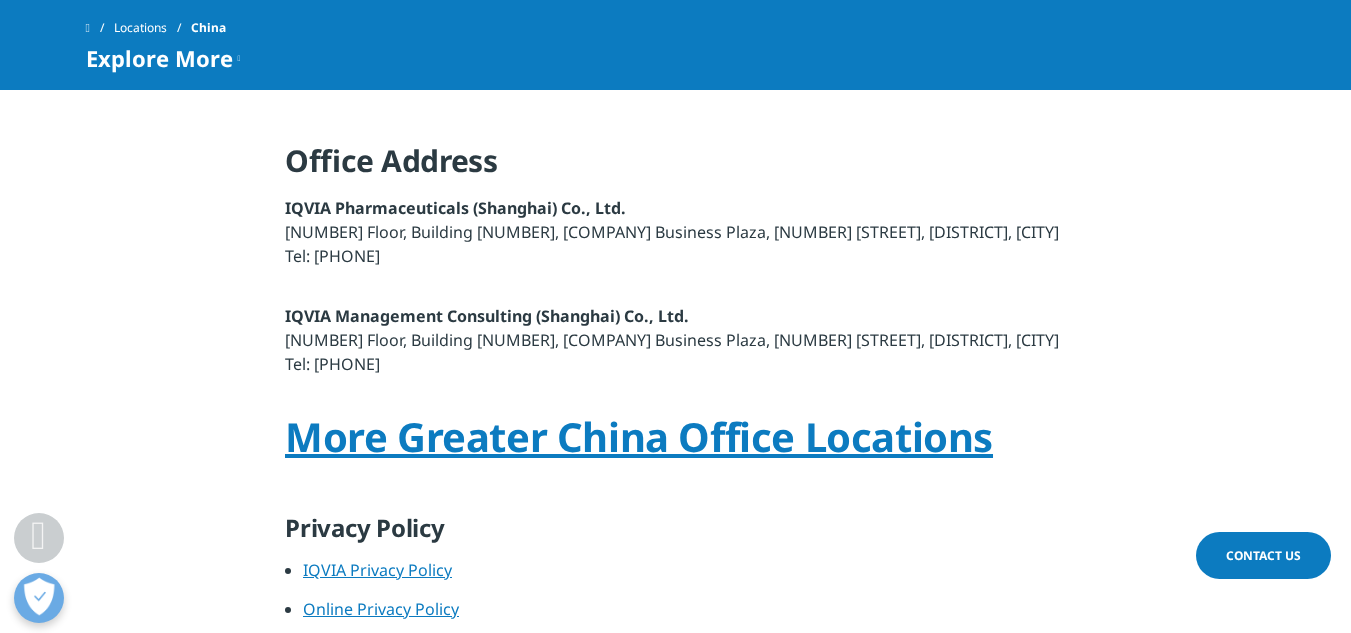 click on "IQVIA Pharmaceuticals (Shanghai) Co., Ltd.
9th Floor, Building 1, Jingyao Business Plaza, 1359 Yaolong Road, Pudong New Area, Shanghai
Tel: +86 21 2422 8888" at bounding box center (675, 238) 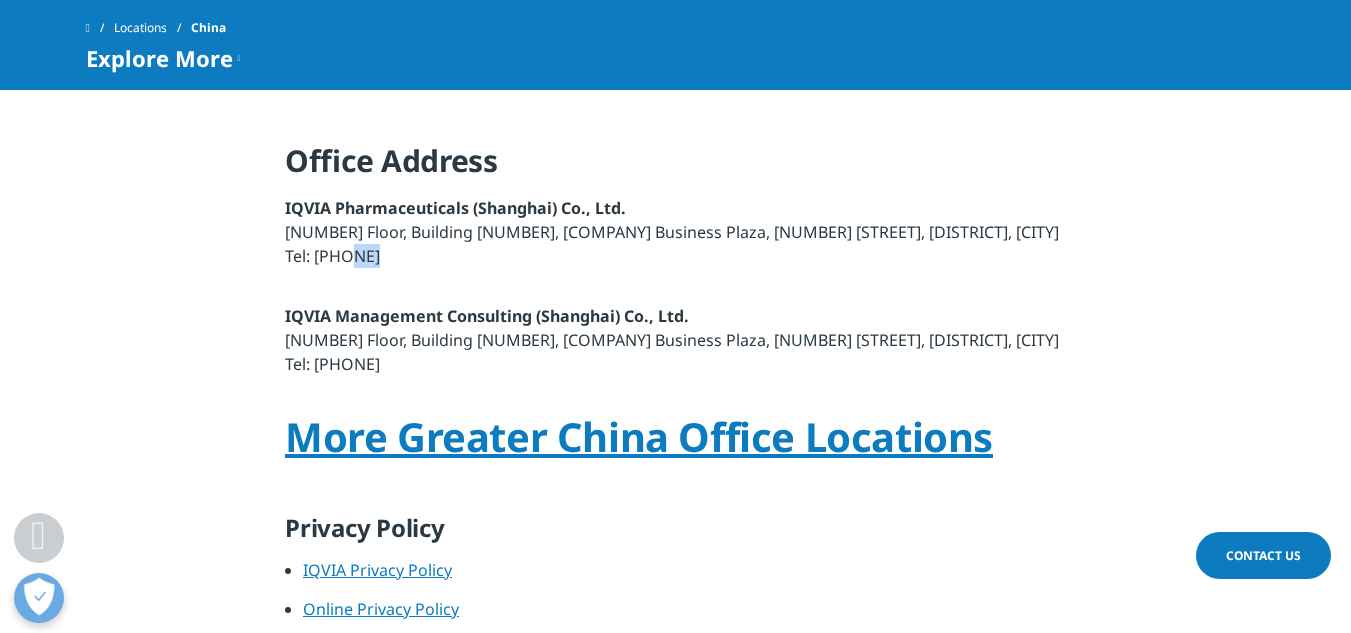 drag, startPoint x: 468, startPoint y: 259, endPoint x: 340, endPoint y: 253, distance: 128.14055 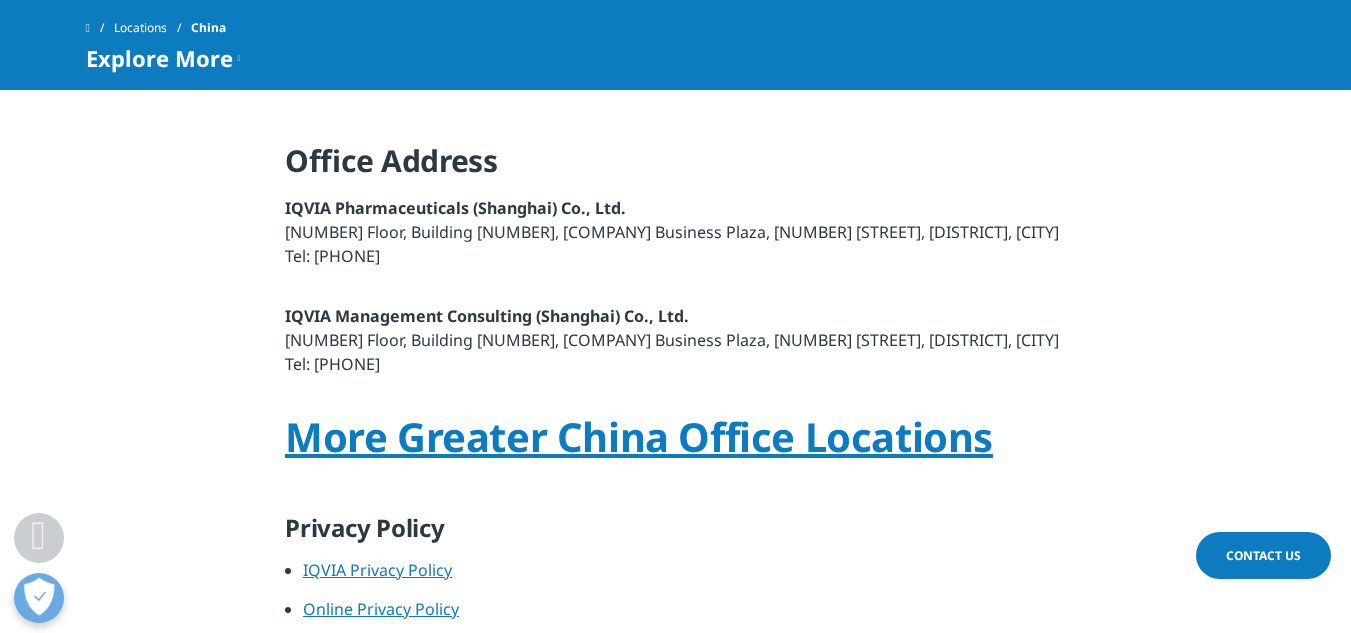 click on "9th Floor, Building 1, Jingyao Business Plaza, 1359 Yaolong Road, Pudong New Area, Shanghai" at bounding box center [672, 232] 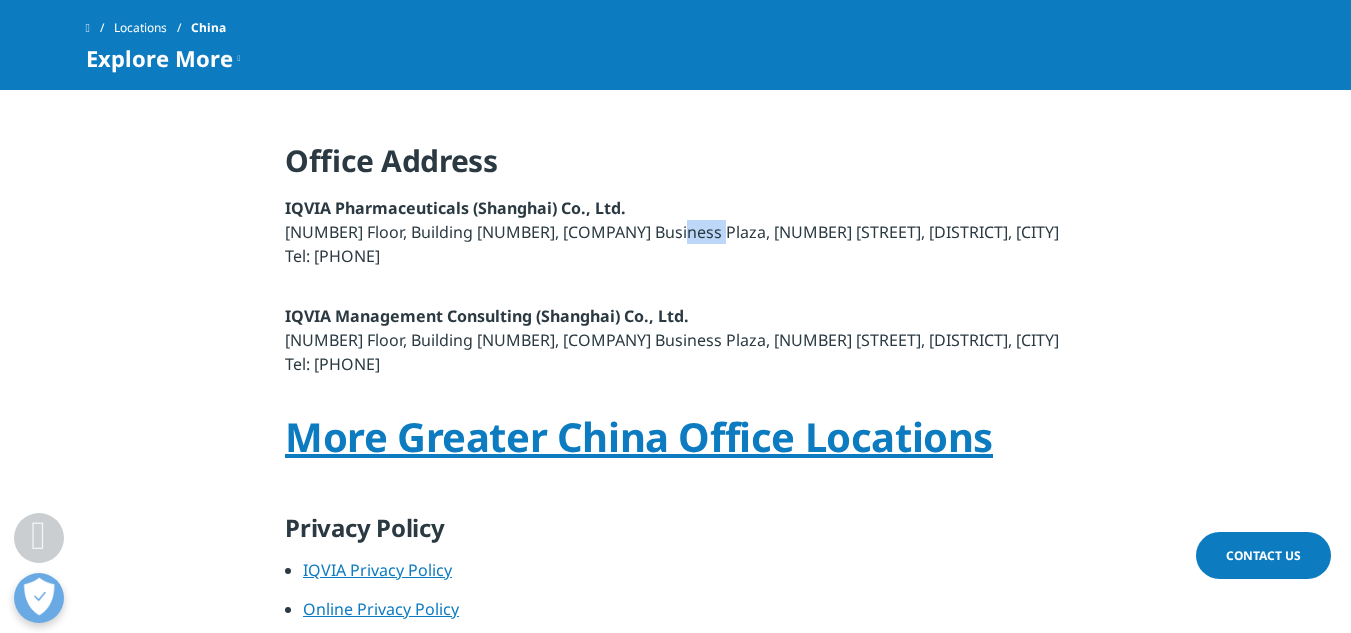 click on "9th Floor, Building 1, Jingyao Business Plaza, 1359 Yaolong Road, Pudong New Area, Shanghai" at bounding box center [672, 232] 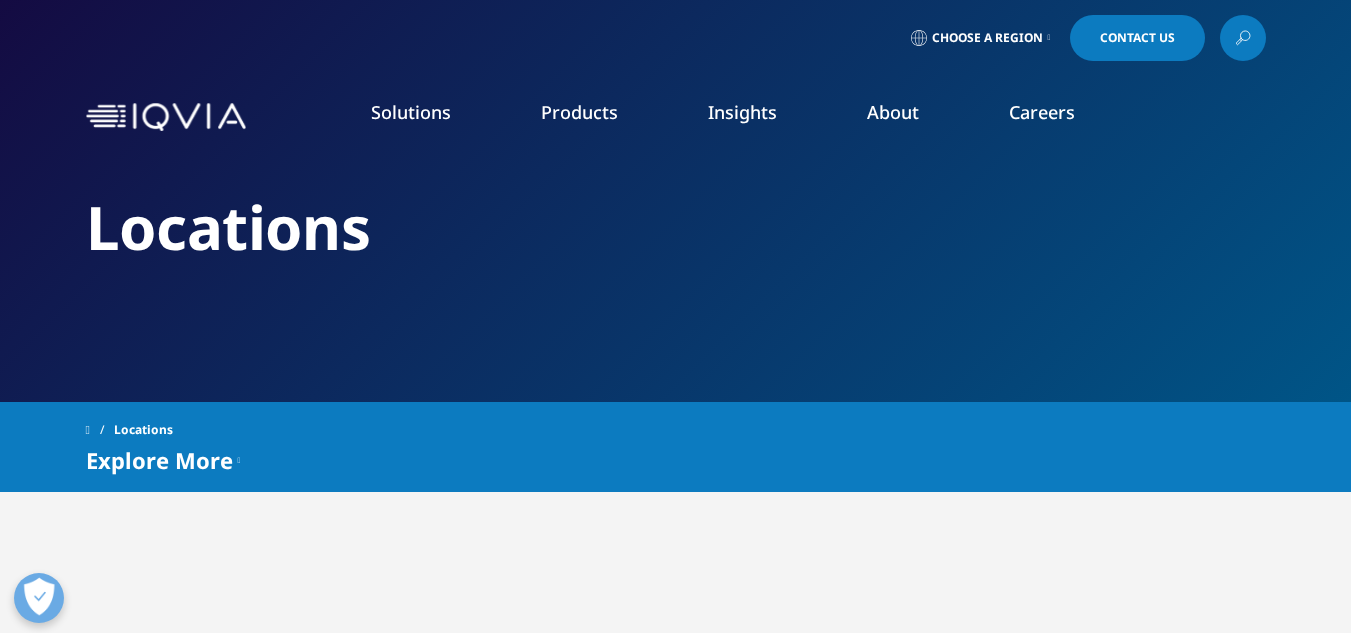 scroll, scrollTop: 0, scrollLeft: 0, axis: both 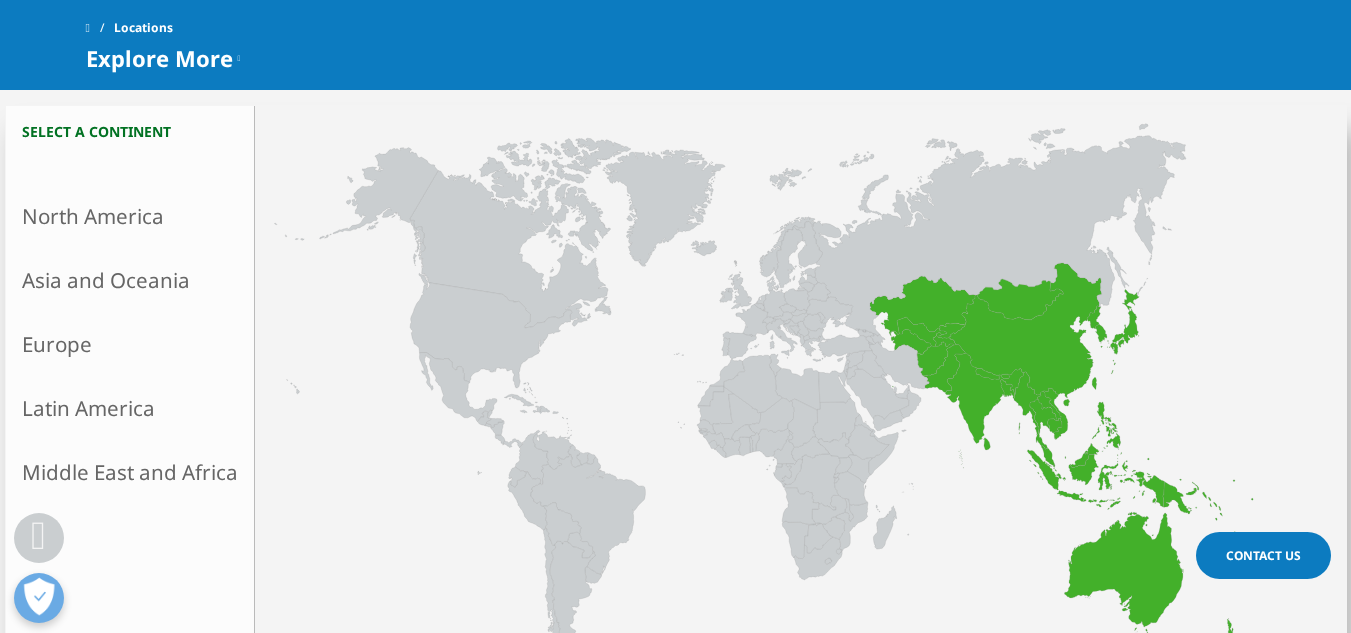 click on "Asia and Oceania" at bounding box center [130, 280] 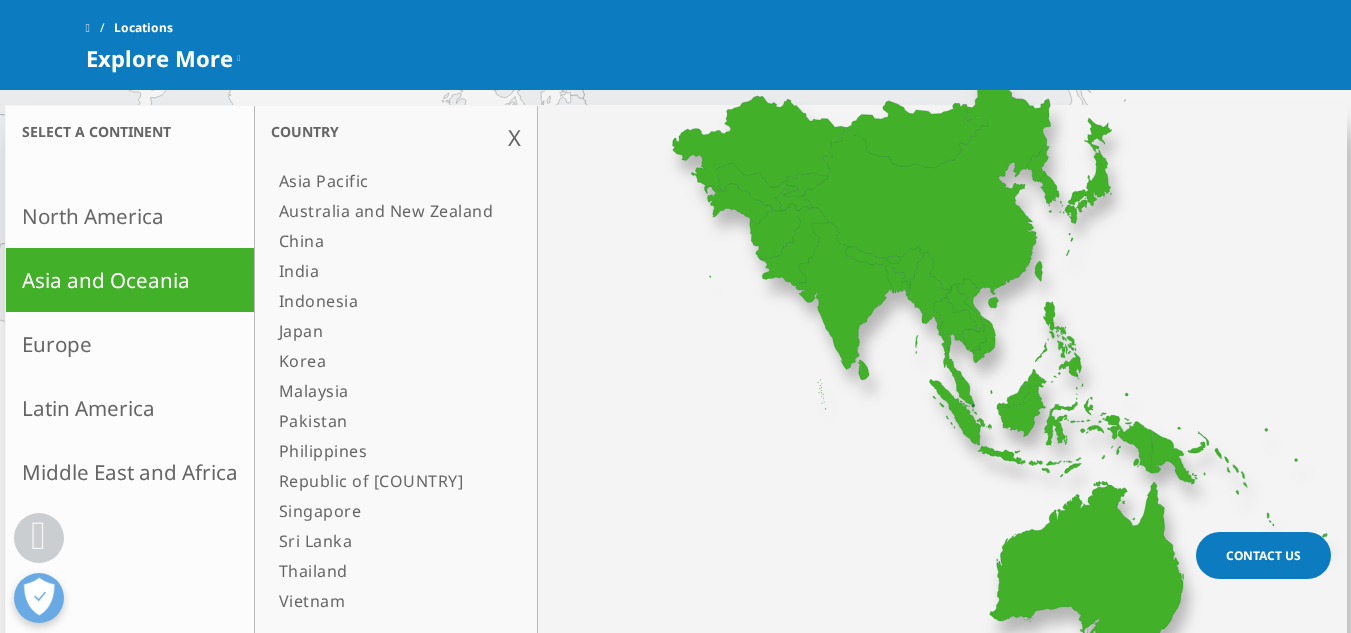 click on "Singapore" at bounding box center (386, 511) 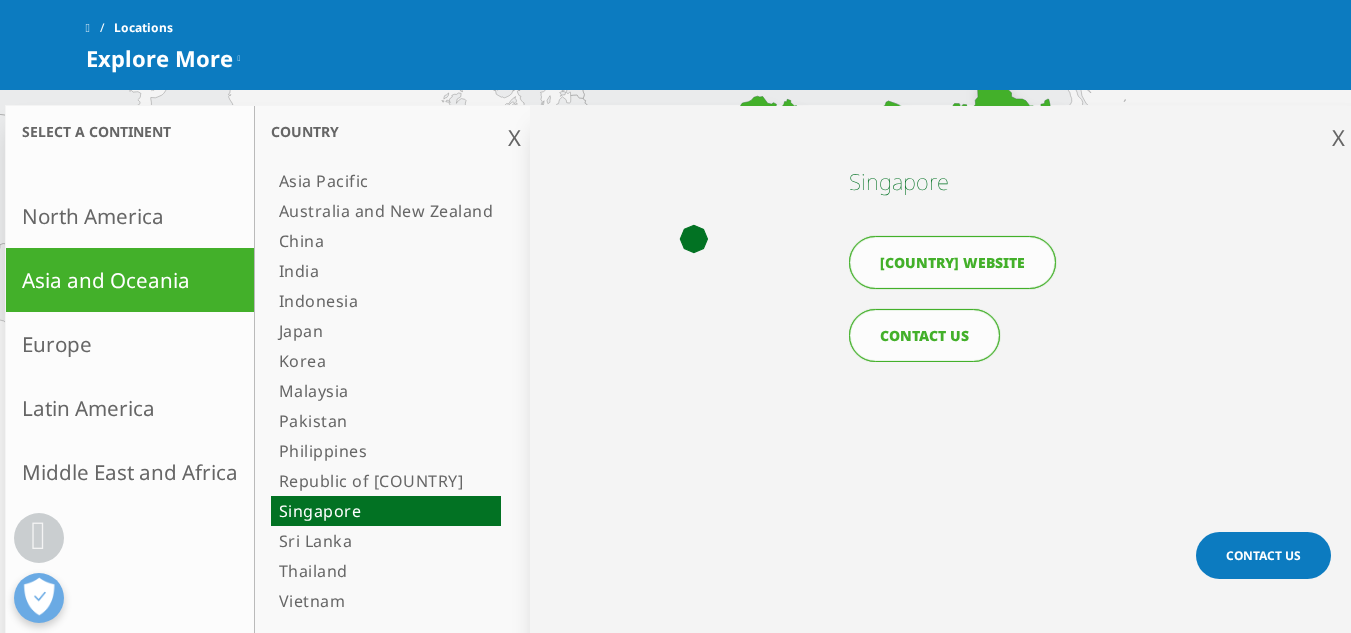 click on "[COUNTRY] website" at bounding box center [952, 262] 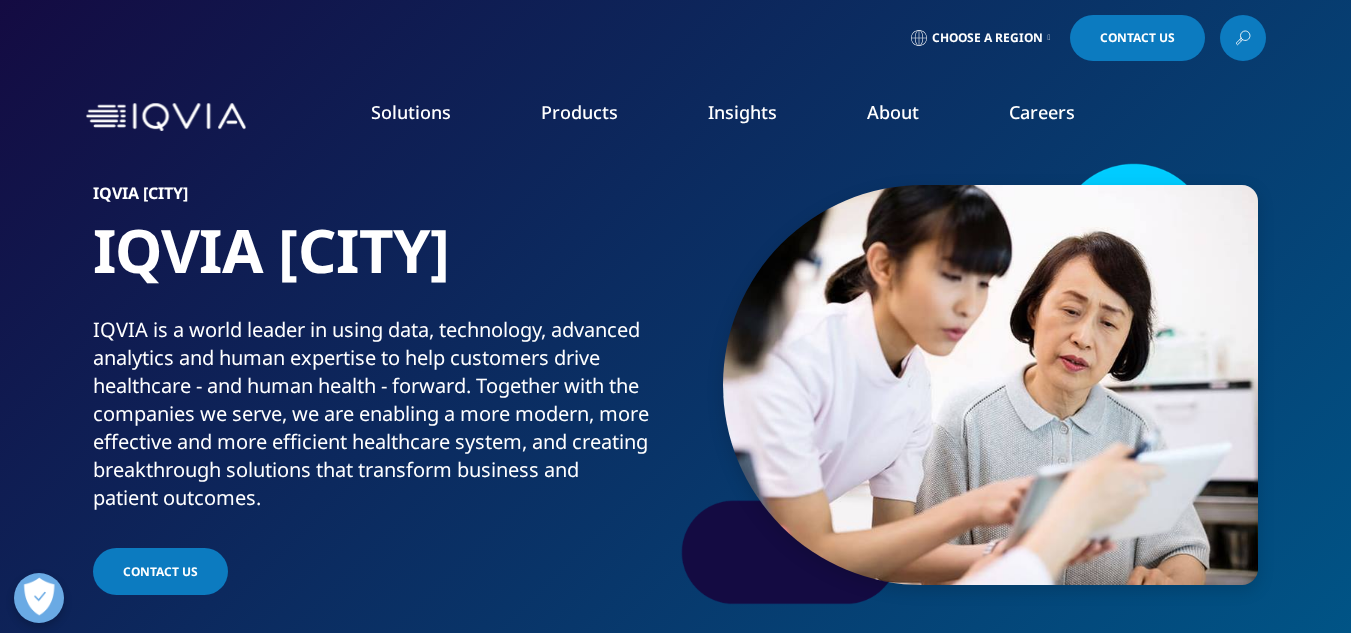scroll, scrollTop: 0, scrollLeft: 0, axis: both 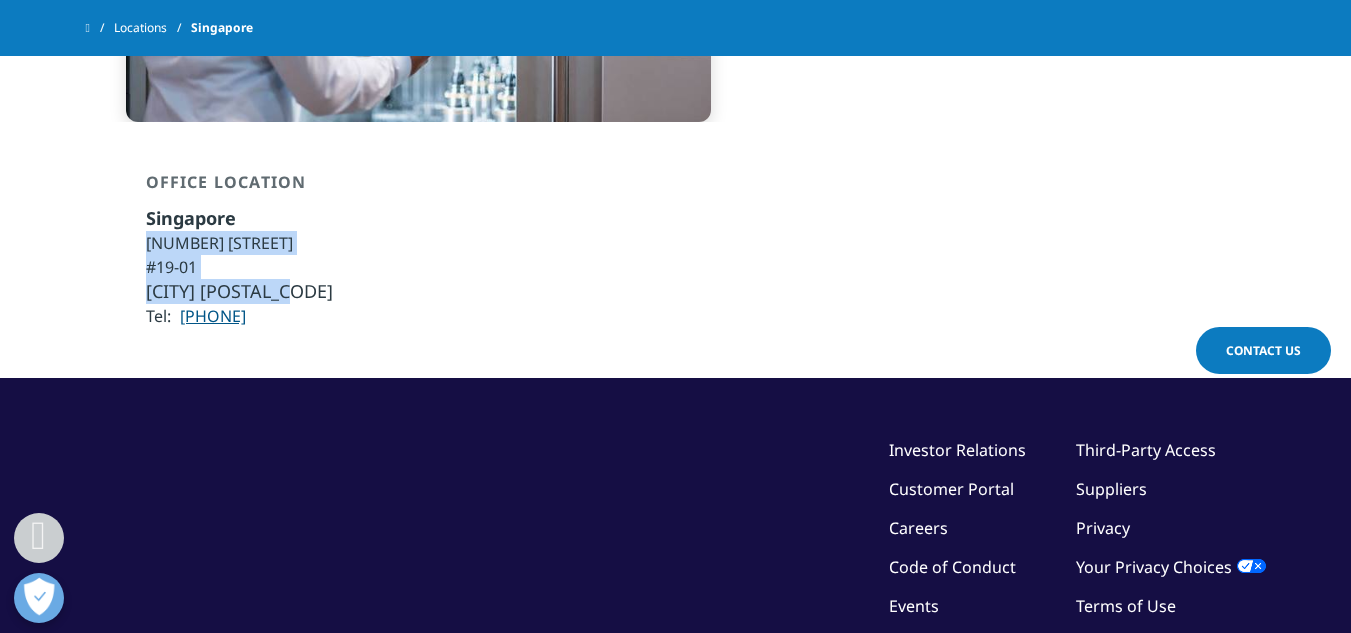 copy on "[NUMBER] [STREET]
[UNIT]
[CITY] [POSTAL_CODE]" 